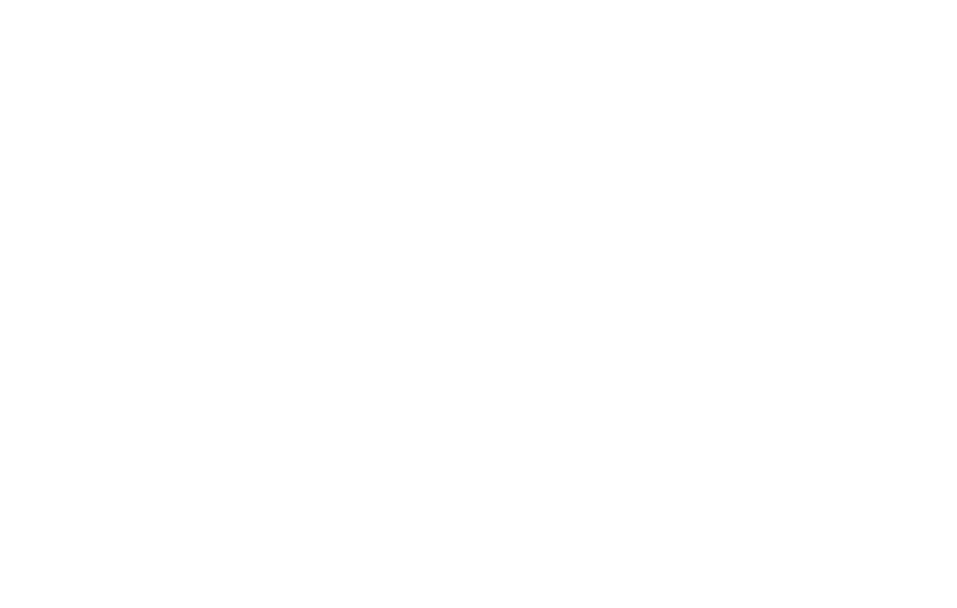 scroll, scrollTop: 0, scrollLeft: 0, axis: both 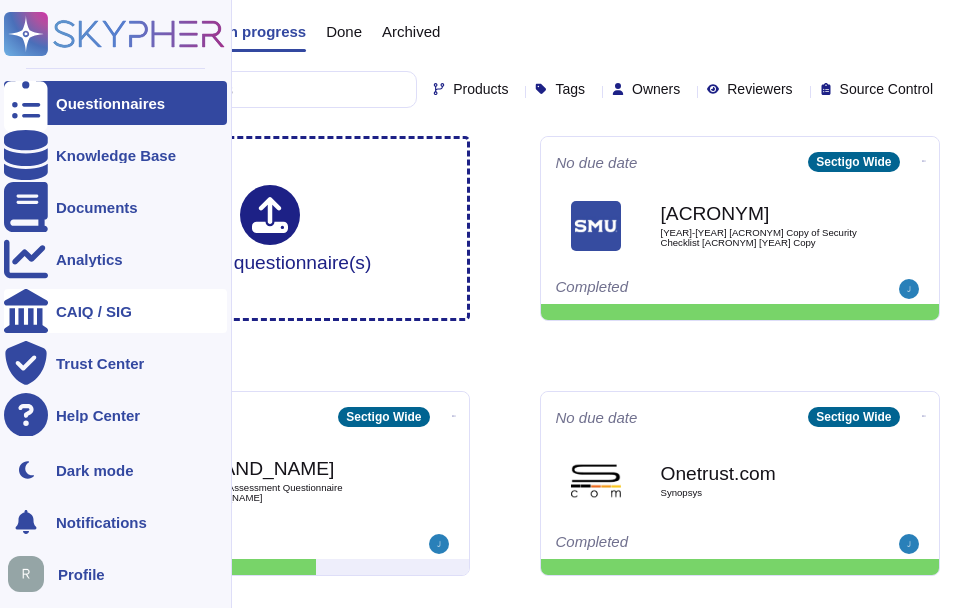 click on "CAIQ / SIG" at bounding box center [115, 311] 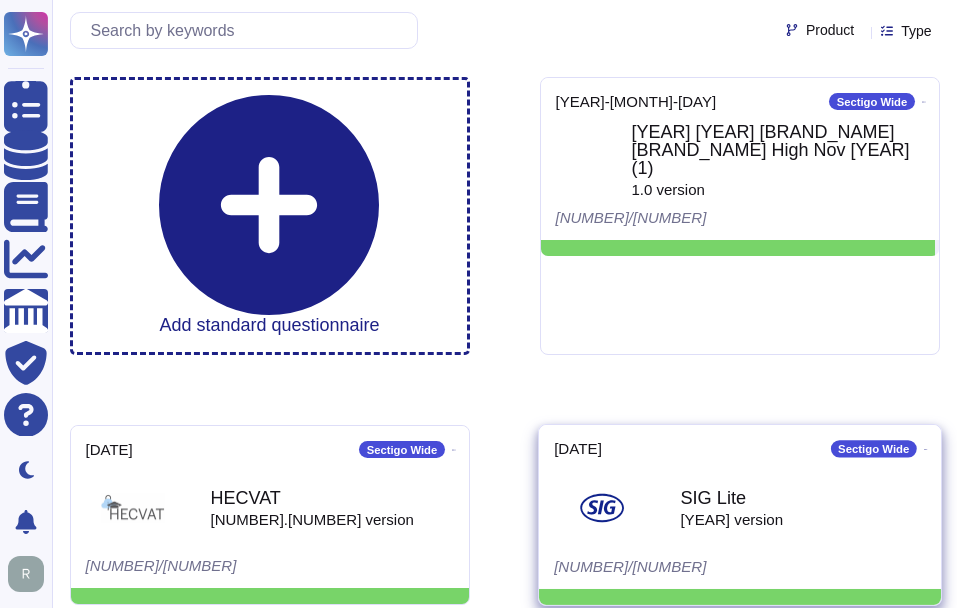 click on "[ACRONYM] Lite [YEAR]   version" at bounding box center (740, 507) 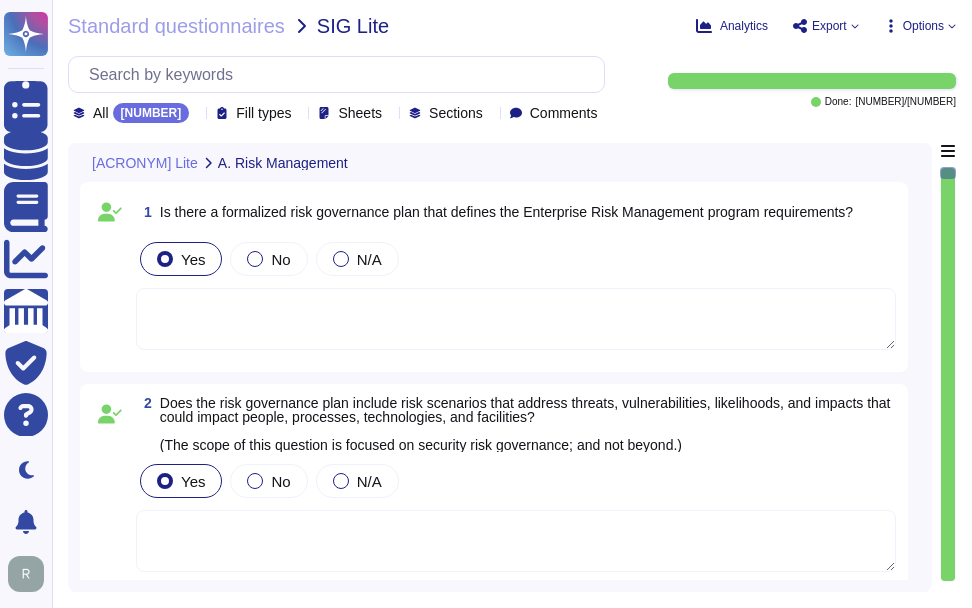 type on "That is not the nature of our risk assessment." 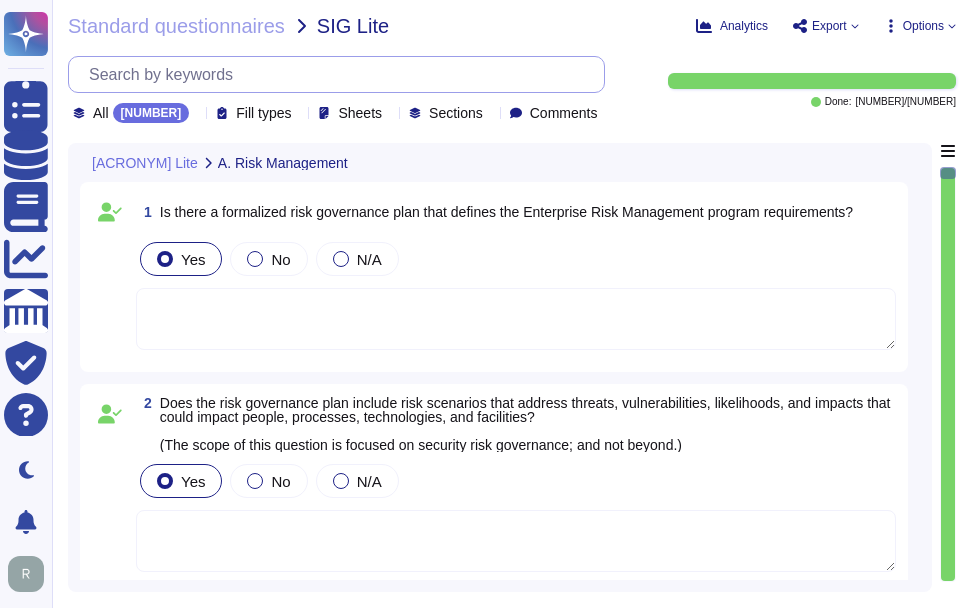 click at bounding box center [341, 74] 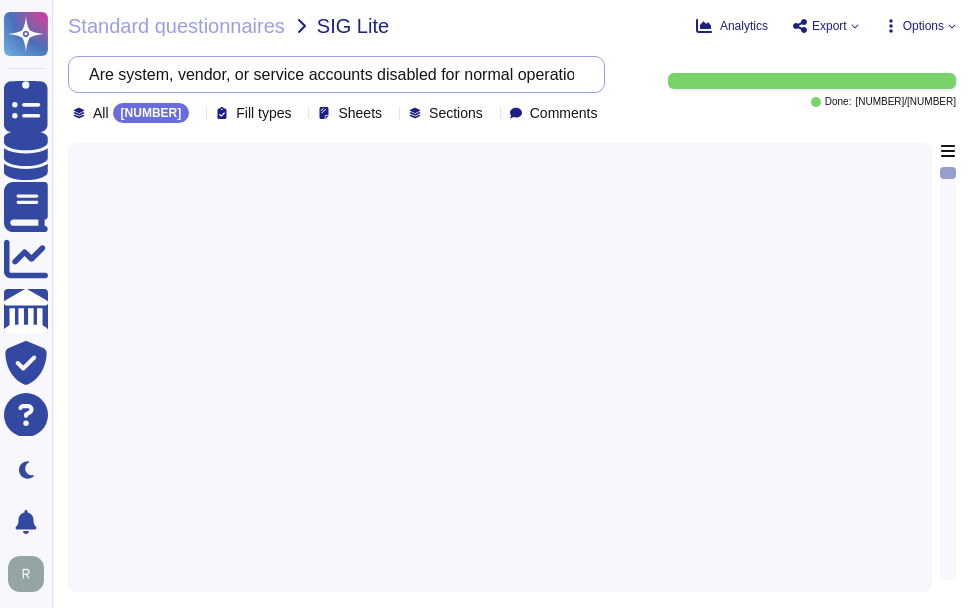 scroll, scrollTop: 0, scrollLeft: 213, axis: horizontal 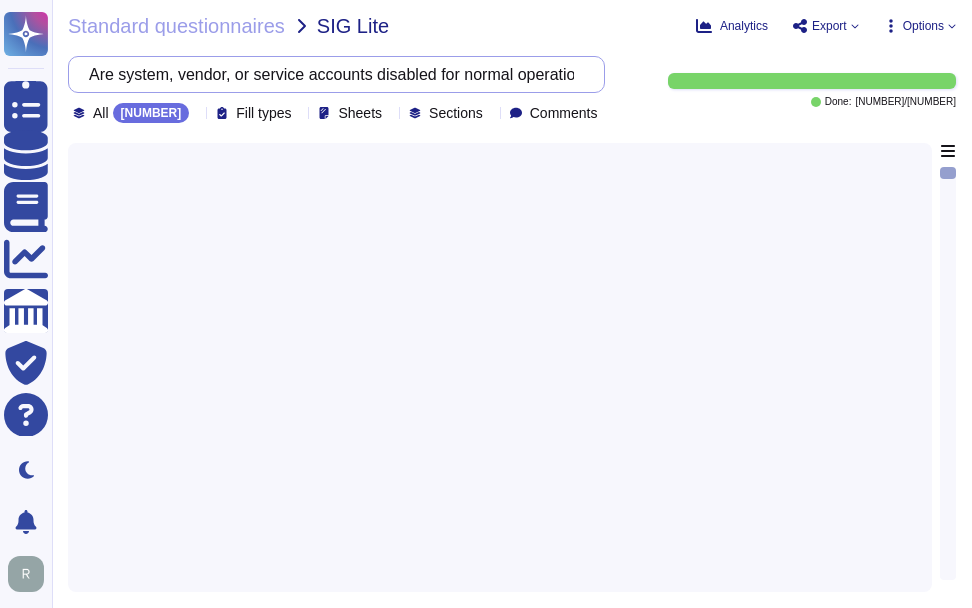 click on "Are system, vendor, or service accounts disabled for normal operations and monitored for usage?" at bounding box center [331, 74] 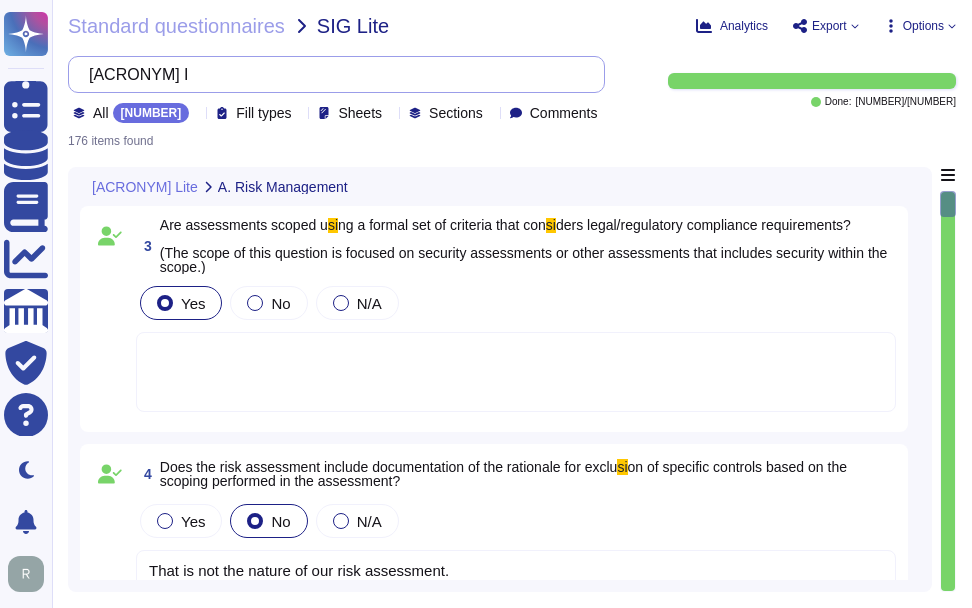 type on "S" 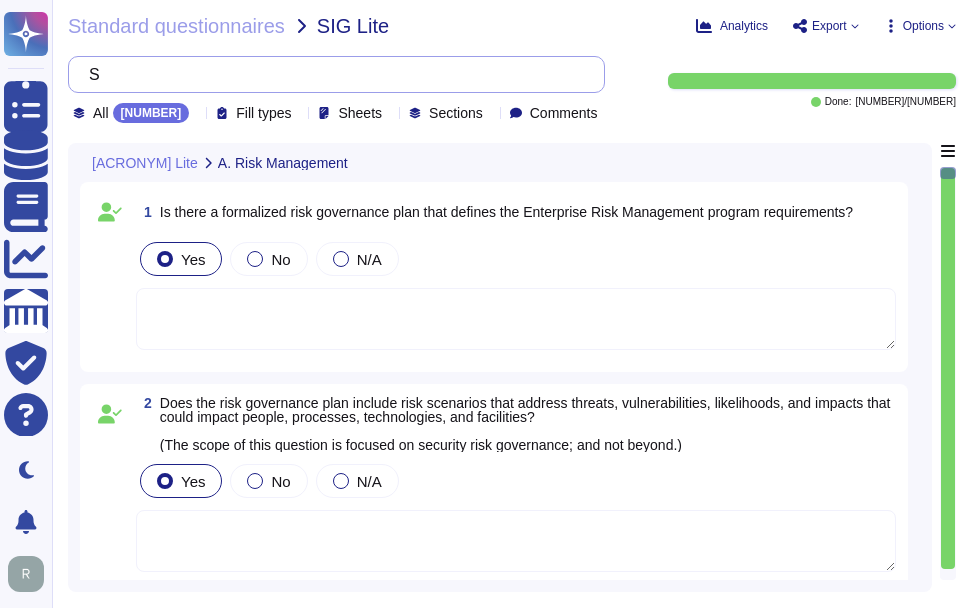 type on "That is not the nature of our risk assessment." 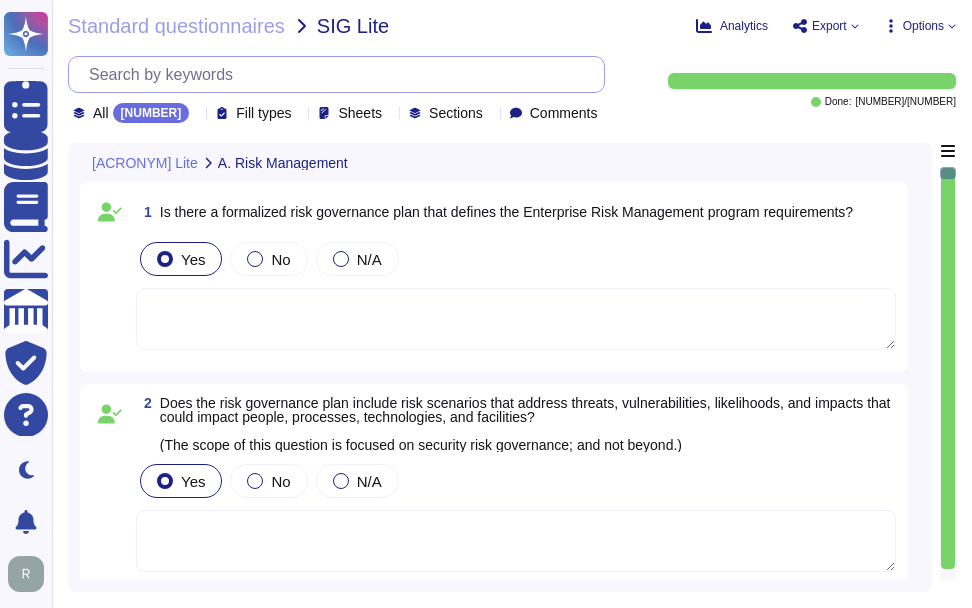click at bounding box center [341, 74] 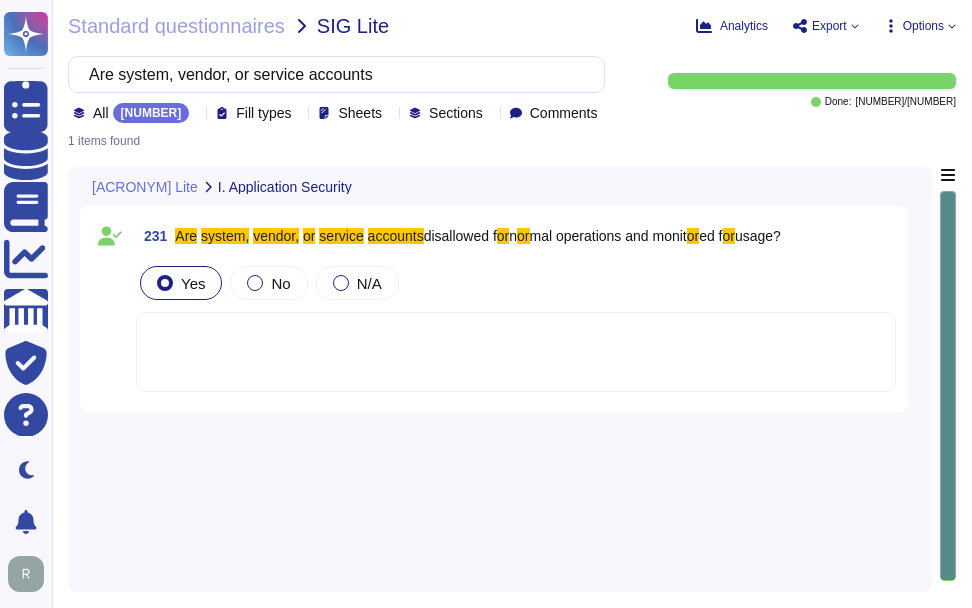 click on "[NUMBER] Are system, vendor, or service accounts disallowed f or n or mal operations and monit or ed f or usage? Yes No N/A" at bounding box center (500, 373) 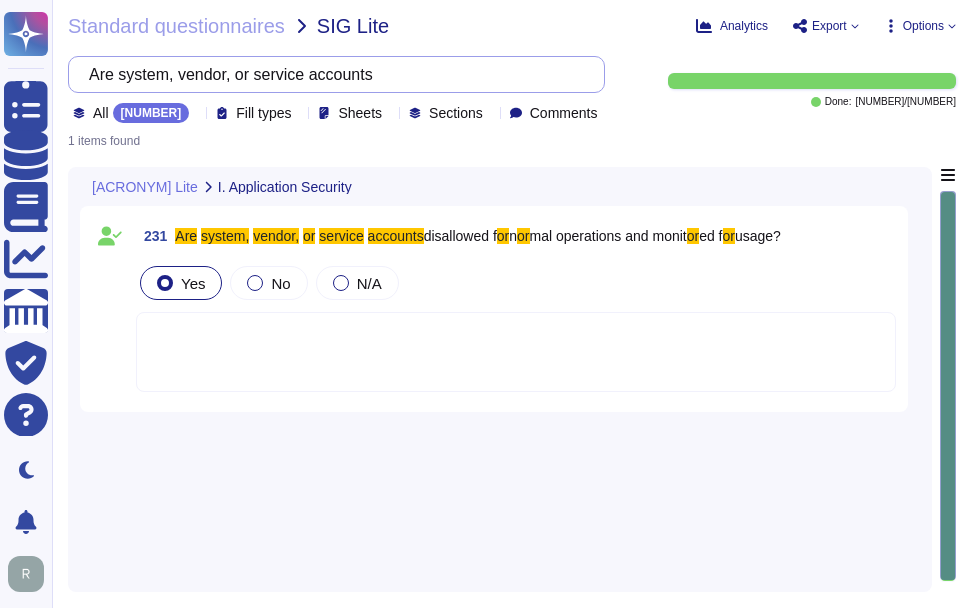 click on "Are system, vendor, or service accounts" at bounding box center (331, 74) 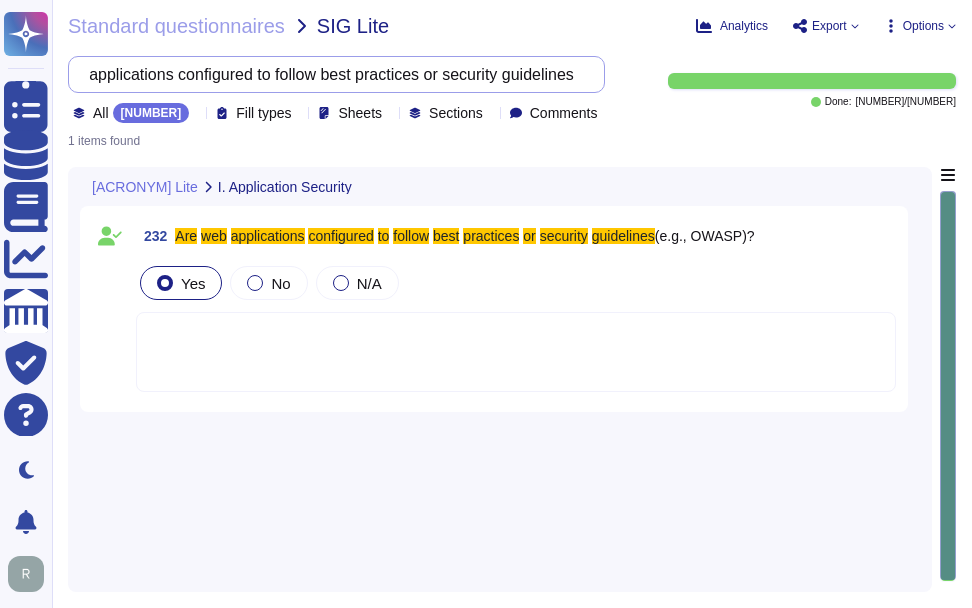 drag, startPoint x: 179, startPoint y: 76, endPoint x: 596, endPoint y: 74, distance: 417.0048 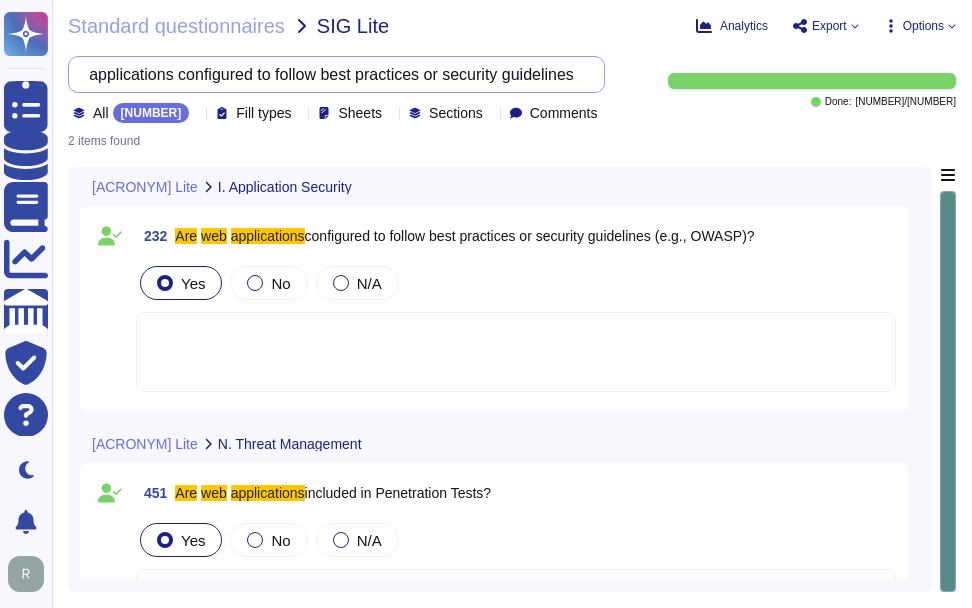 scroll, scrollTop: 0, scrollLeft: 0, axis: both 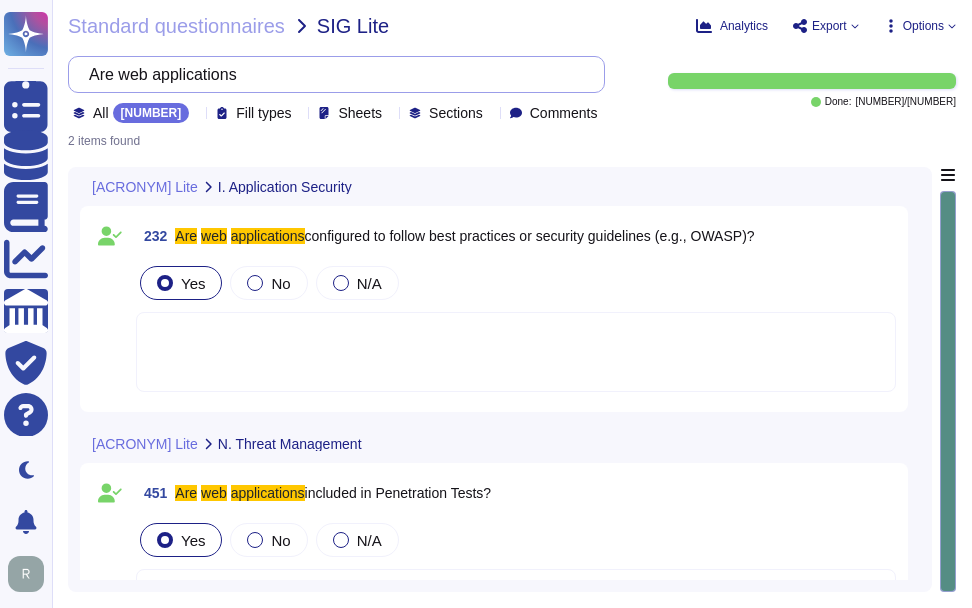 click on "Are web applications" at bounding box center [331, 74] 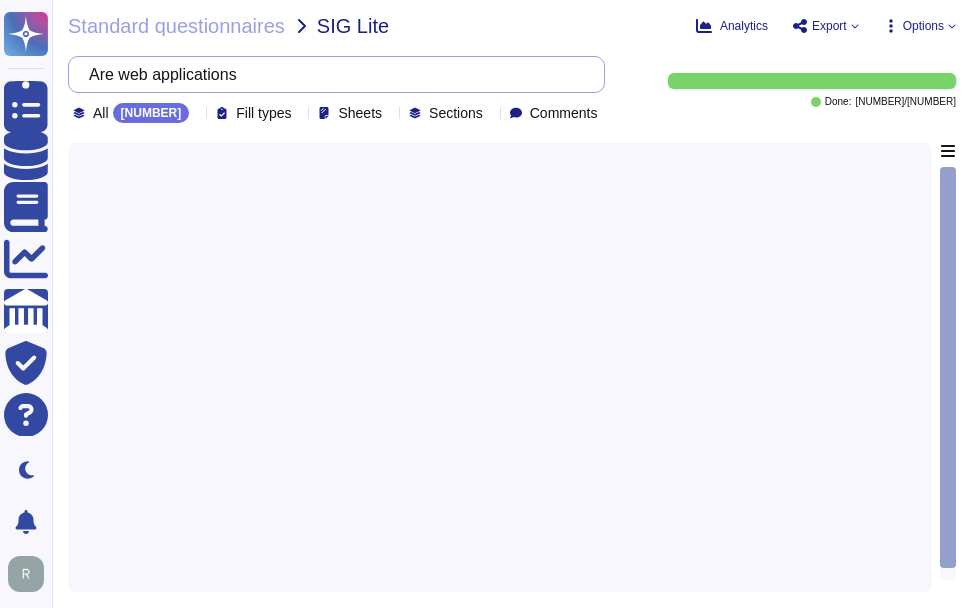 scroll, scrollTop: 0, scrollLeft: 4, axis: horizontal 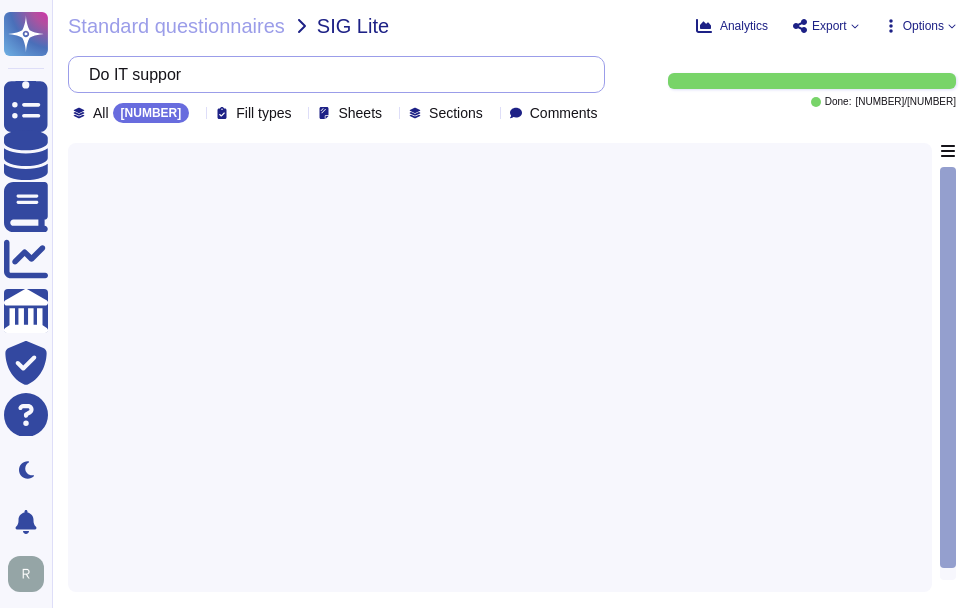 click on "Do IT suppor" at bounding box center (331, 74) 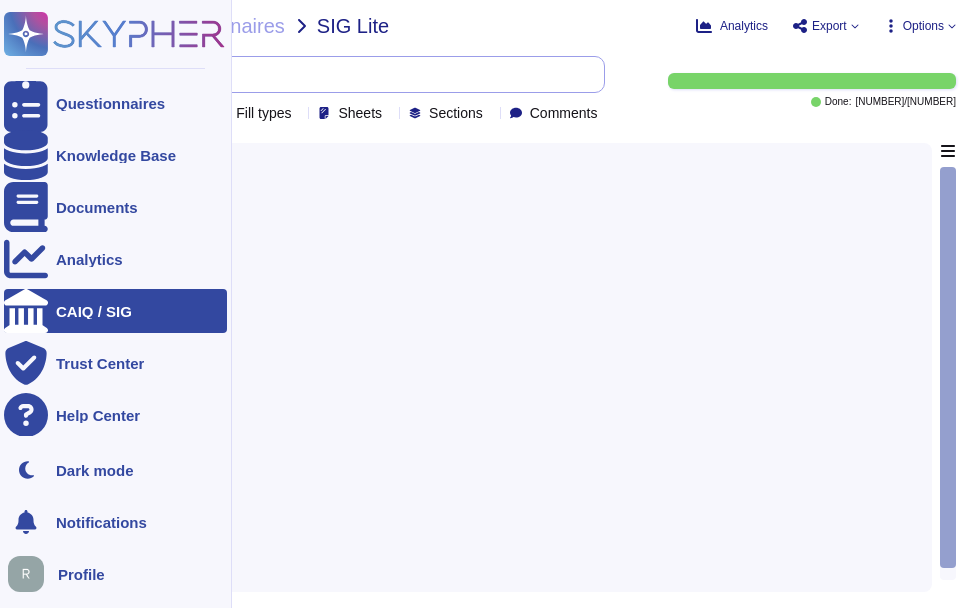 drag, startPoint x: 6, startPoint y: 60, endPoint x: 239, endPoint y: 85, distance: 234.33736 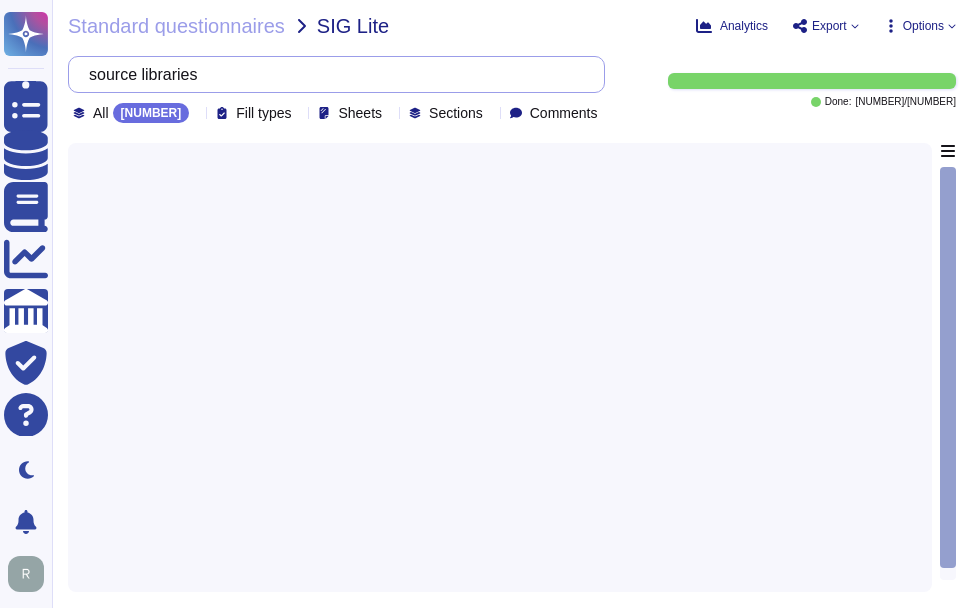 click on "Questionnaires Knowledge Base Documents Analytics CAIQ / [ACRONYM] Trust Center Help Center Dark mode Notifications Profile Standard questionnaires [ACRONYM] Lite Analytics Export Options source libraries All [NUMBER] Fill types Sheets Sections Comments Done: [NUMBER] / [NUMBER] 0   items found Return to the current question" at bounding box center [486, 304] 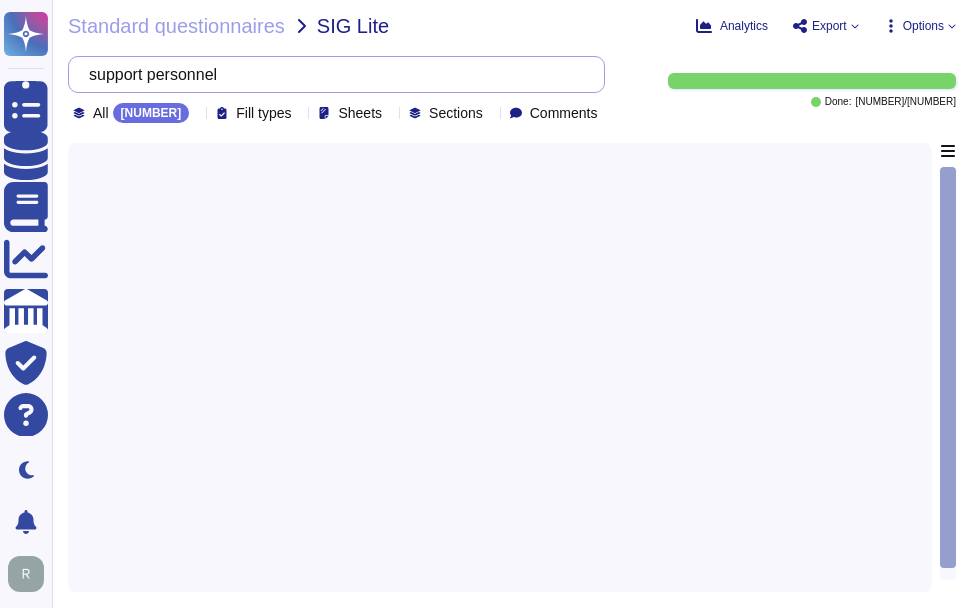 drag, startPoint x: 254, startPoint y: 66, endPoint x: 63, endPoint y: 58, distance: 191.16747 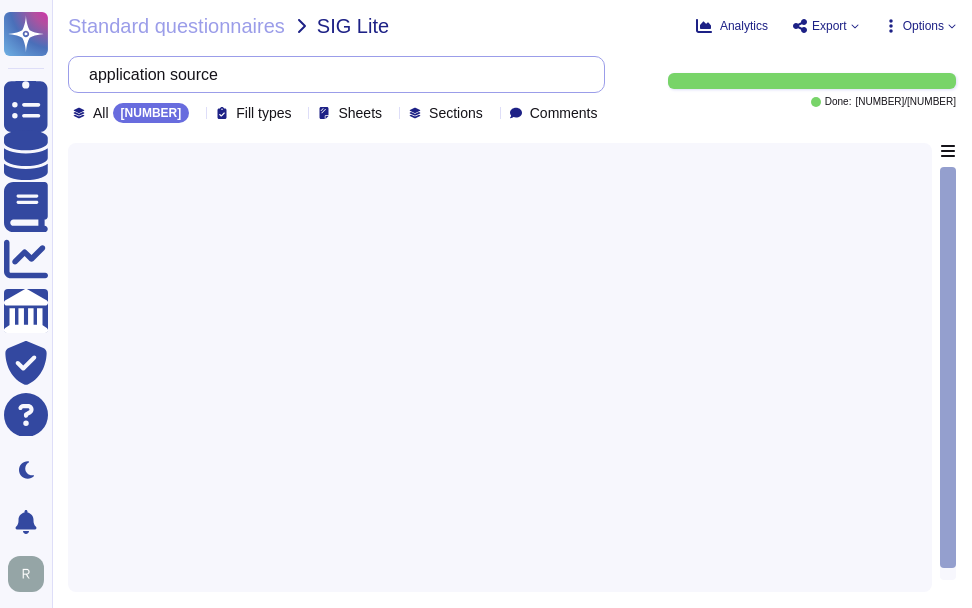 click on "application source" at bounding box center (331, 74) 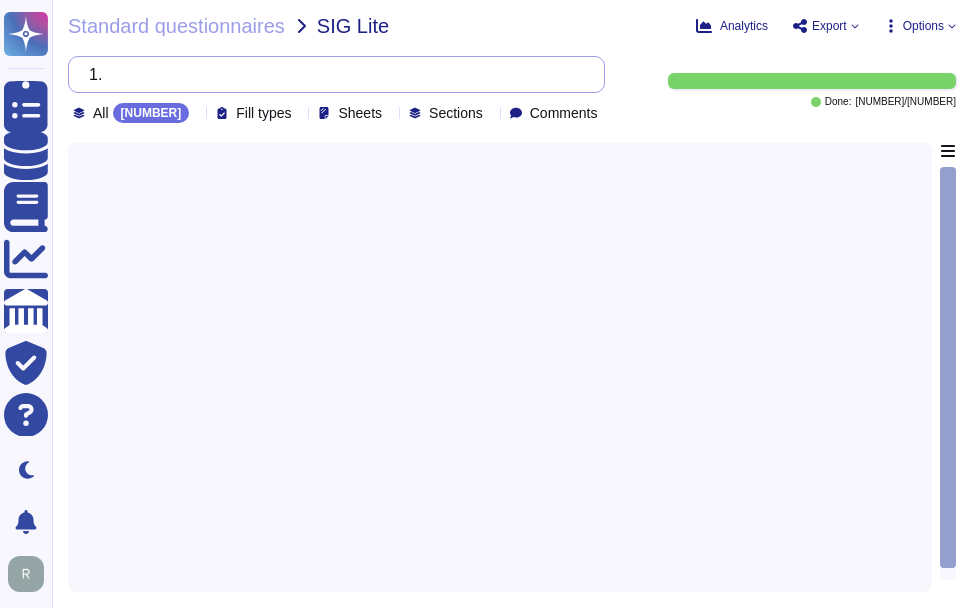 type on "1" 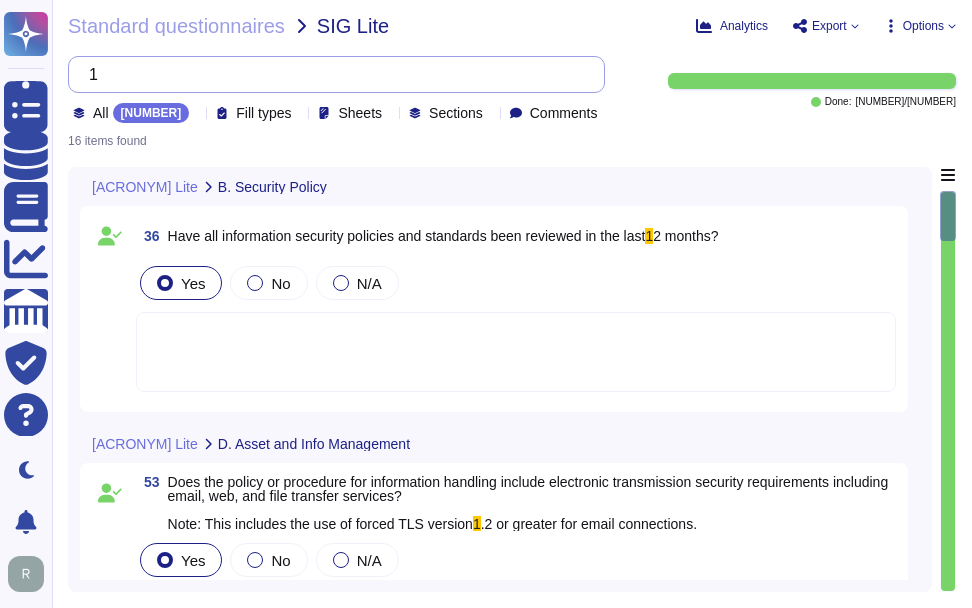 type 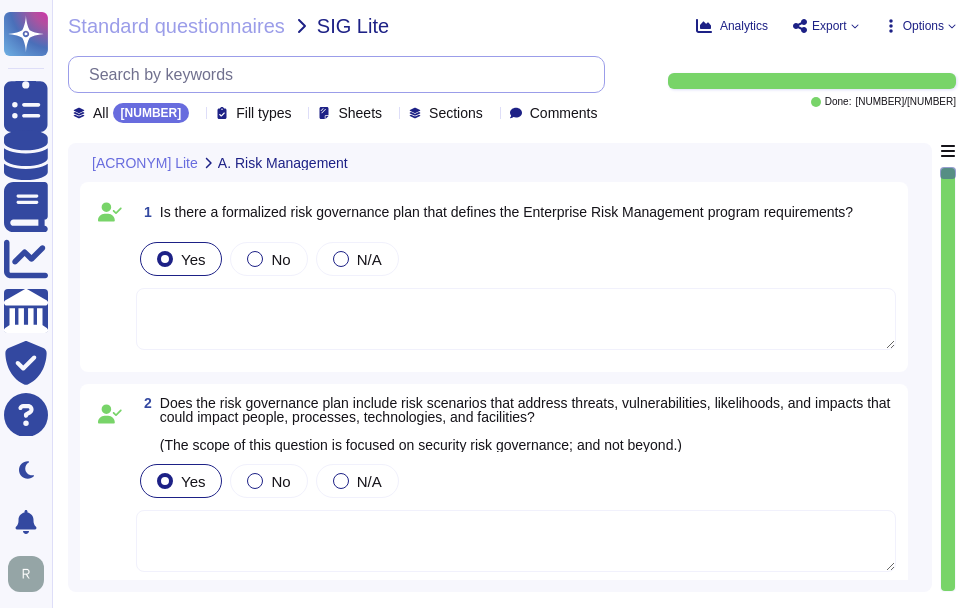 type on "That is not the nature of our risk assessment." 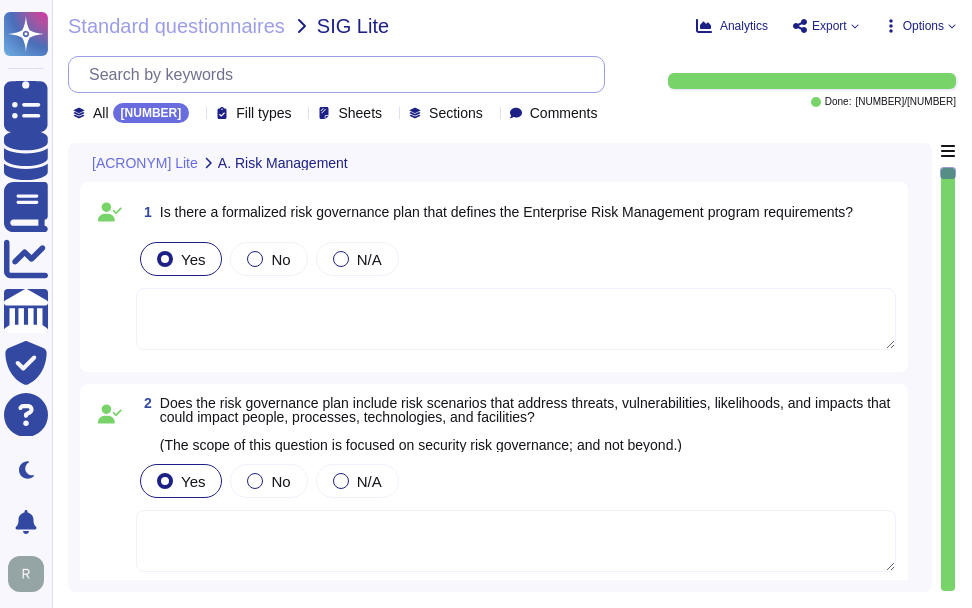 click at bounding box center [341, 74] 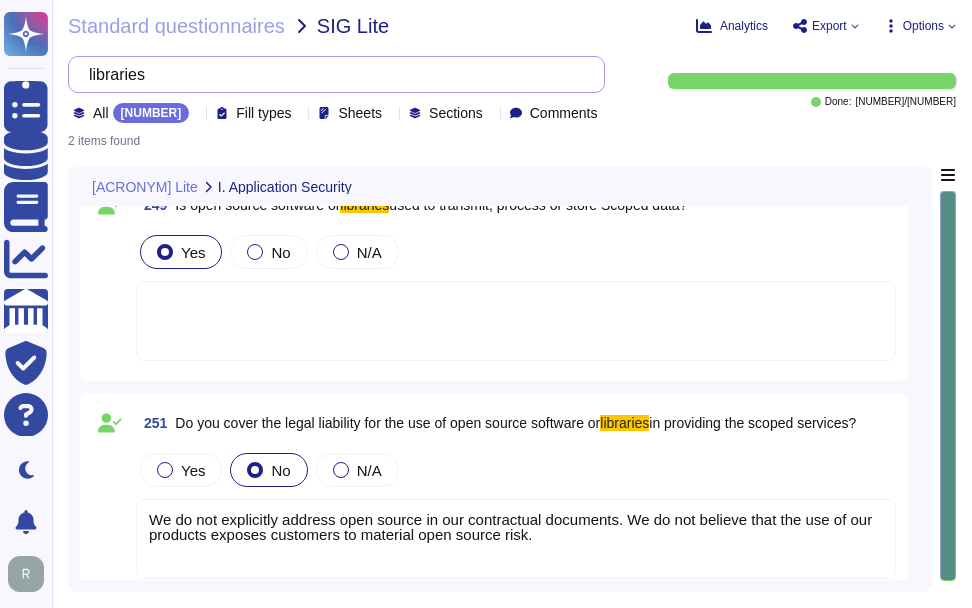 scroll, scrollTop: 0, scrollLeft: 0, axis: both 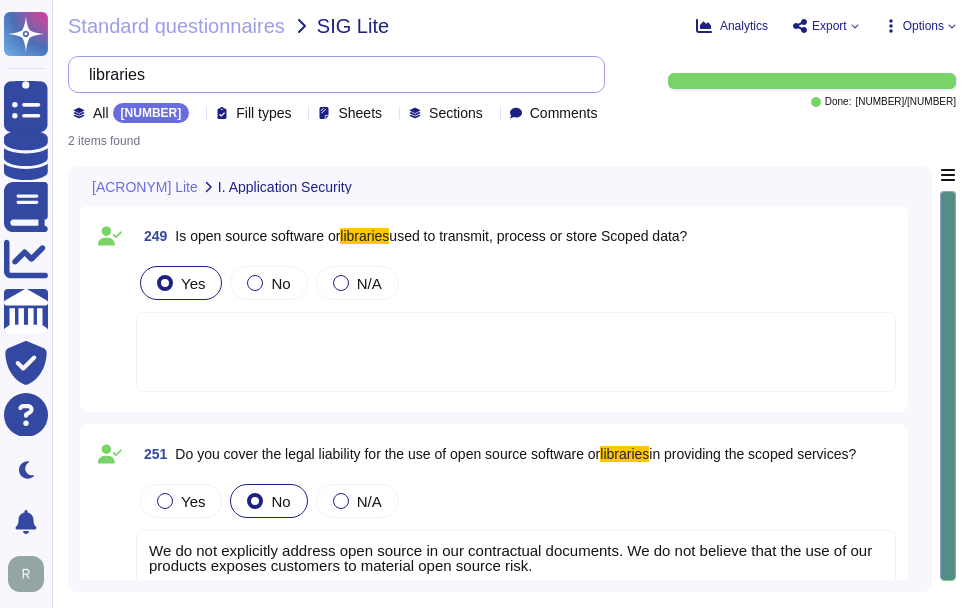 click on "libraries" at bounding box center [331, 74] 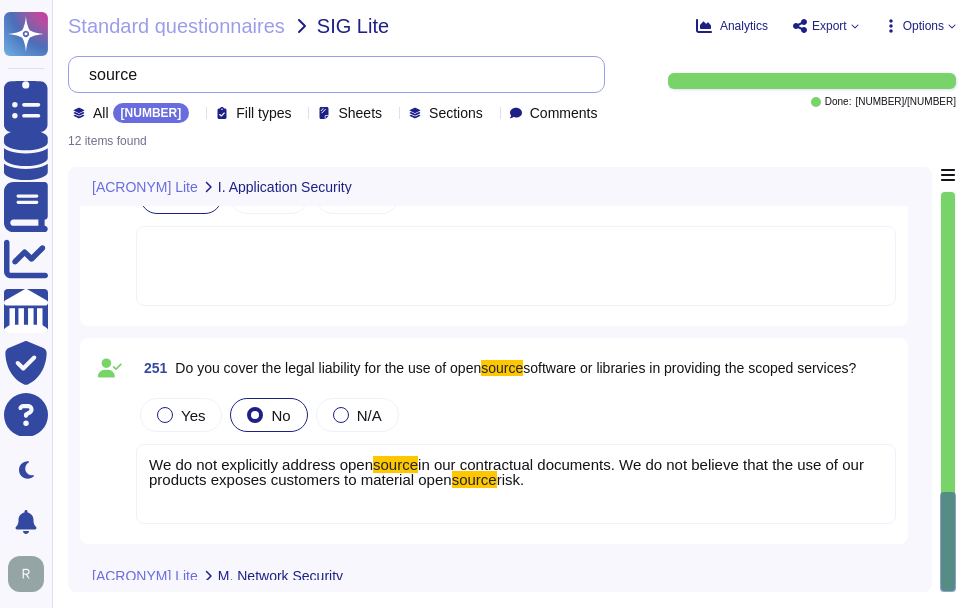 scroll, scrollTop: 2384, scrollLeft: 0, axis: vertical 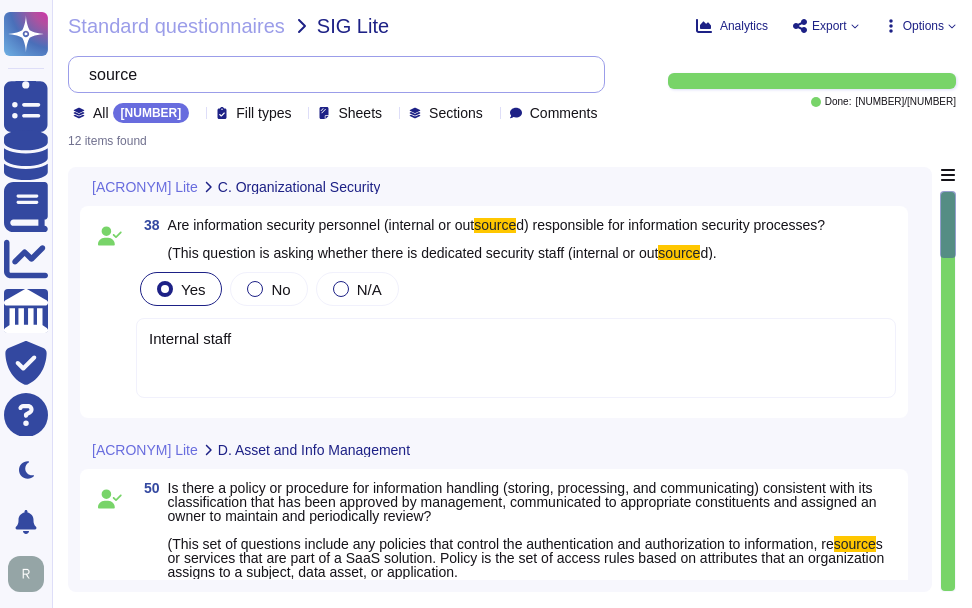 click on "source" at bounding box center (331, 74) 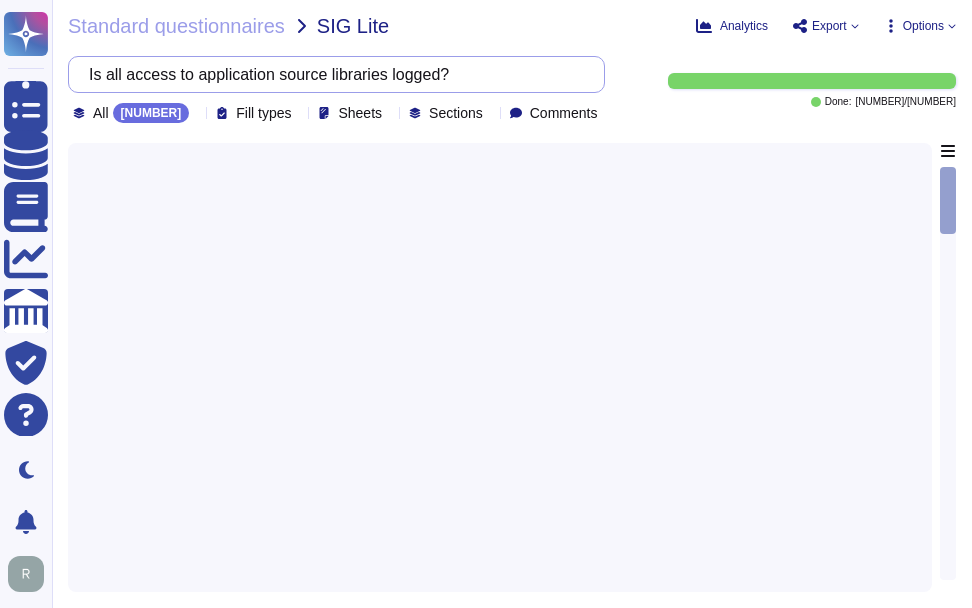 click on "Is all access to application source libraries logged?" at bounding box center (331, 74) 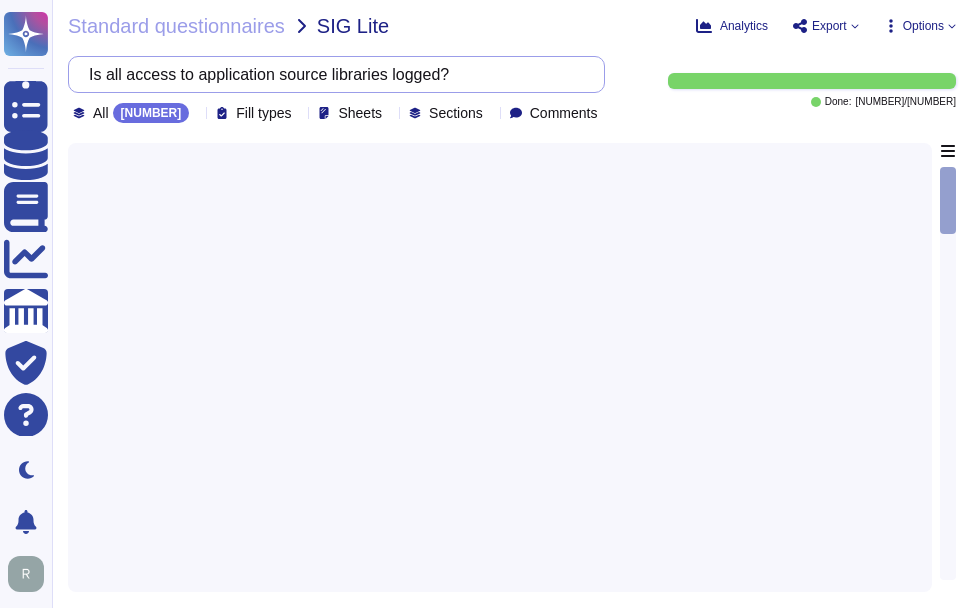 paste on "logged" 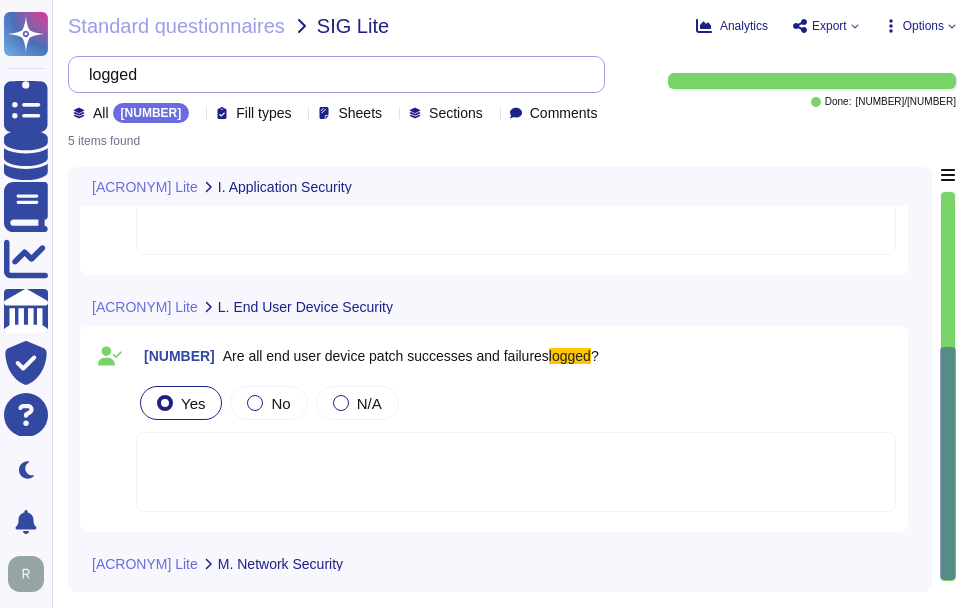 scroll, scrollTop: 785, scrollLeft: 0, axis: vertical 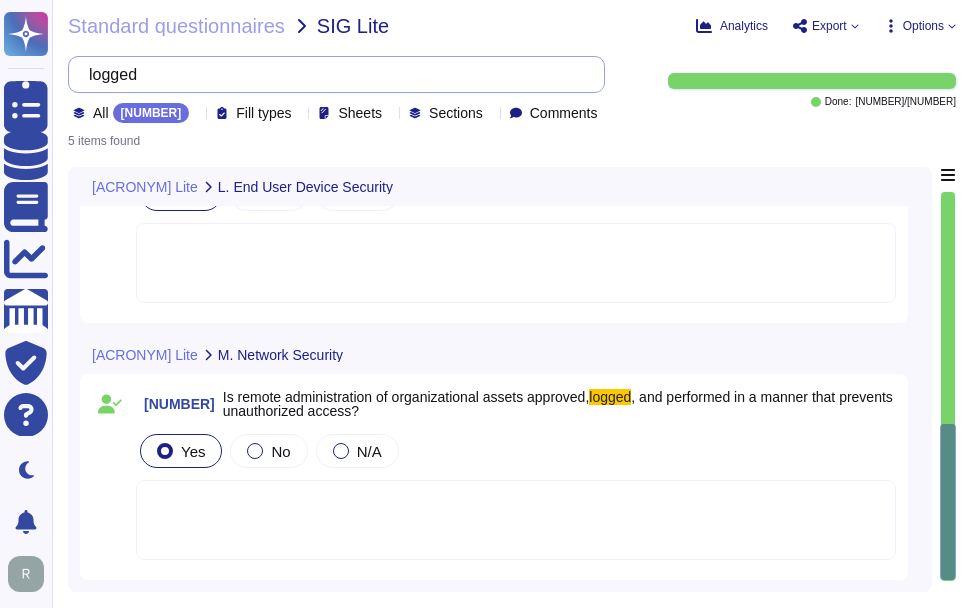 click on "logged" at bounding box center (331, 74) 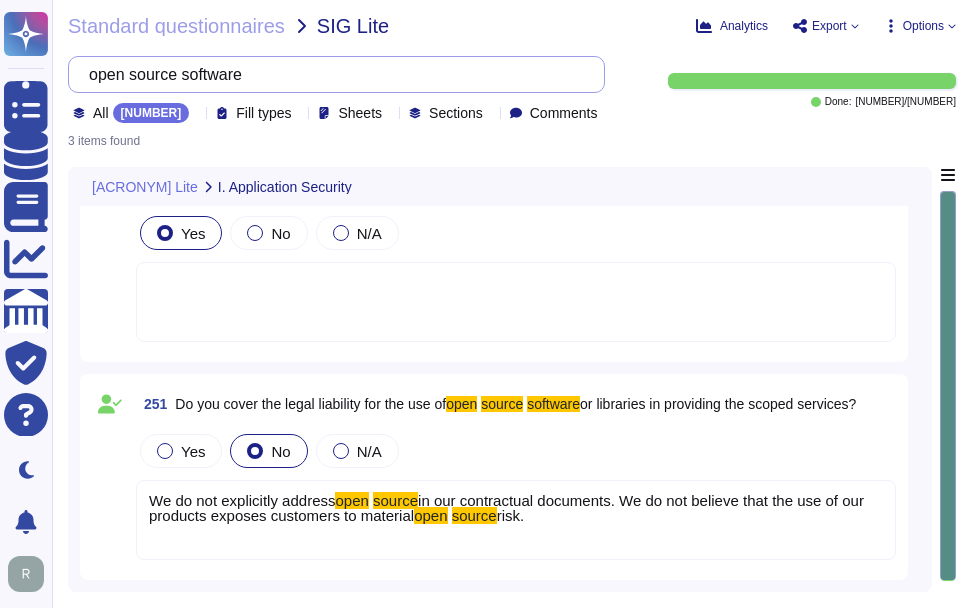 scroll, scrollTop: 244, scrollLeft: 0, axis: vertical 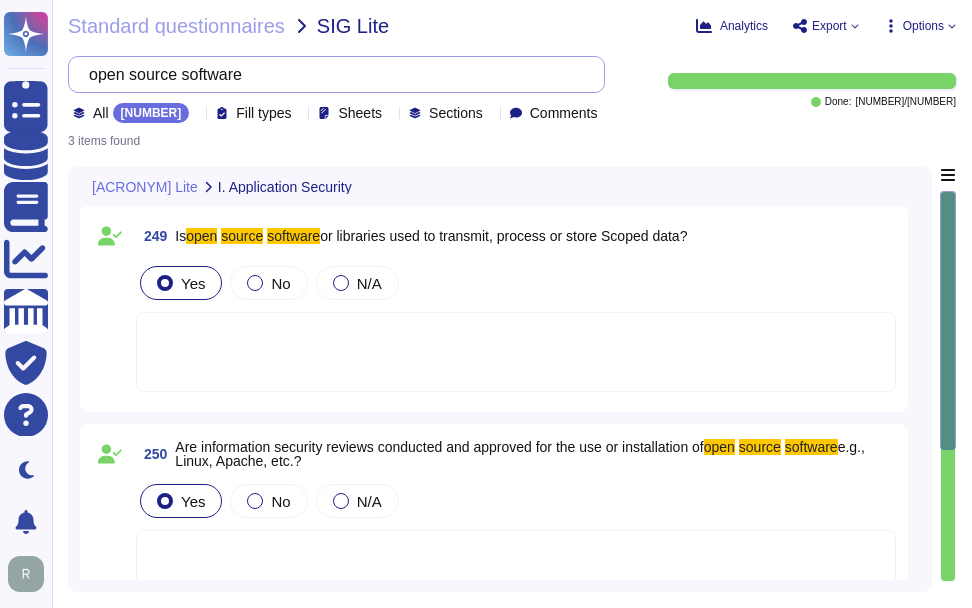 type on "open source software" 